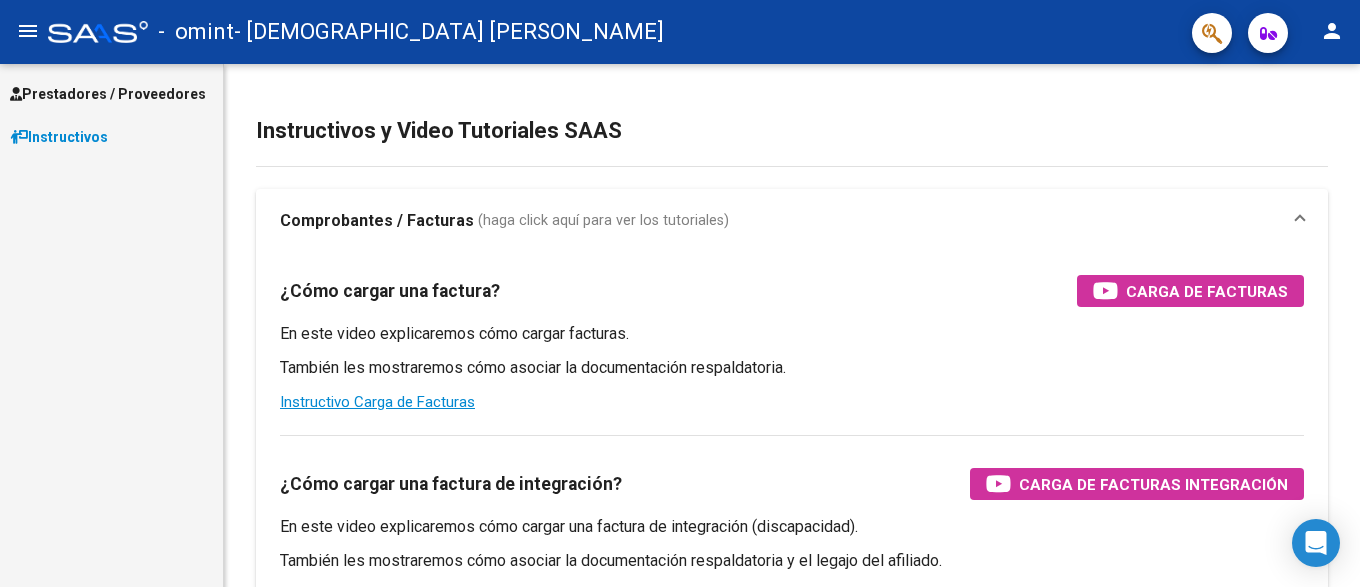 scroll, scrollTop: 0, scrollLeft: 0, axis: both 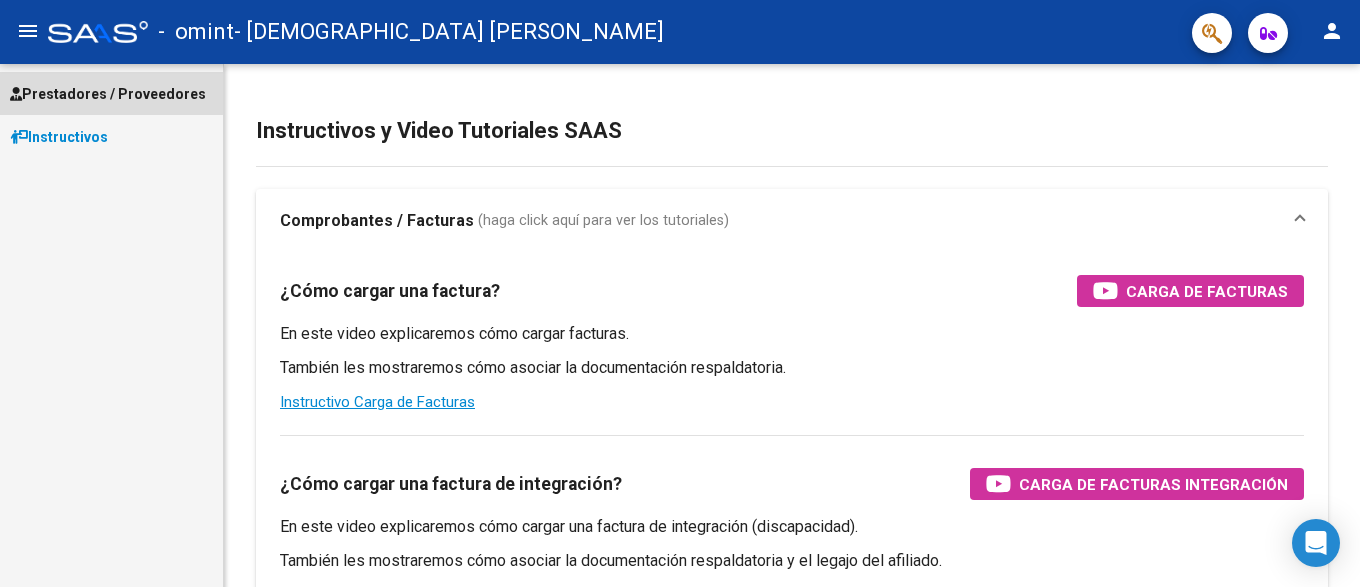 click on "Prestadores / Proveedores" at bounding box center [108, 94] 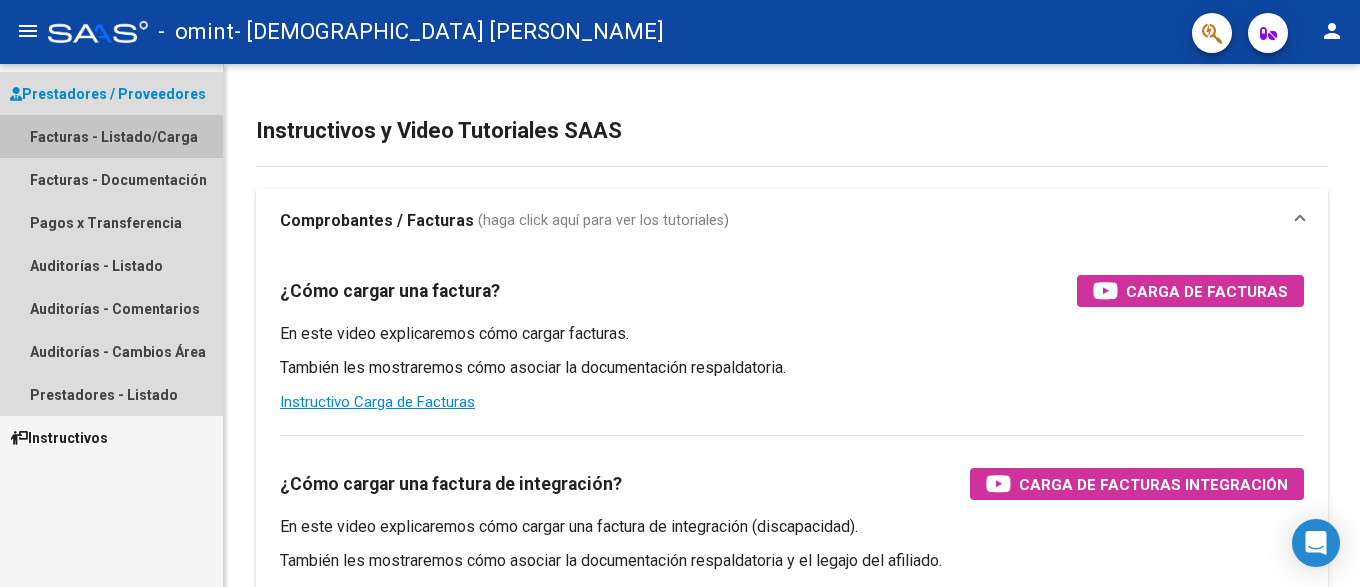 click on "Facturas - Listado/Carga" at bounding box center (111, 136) 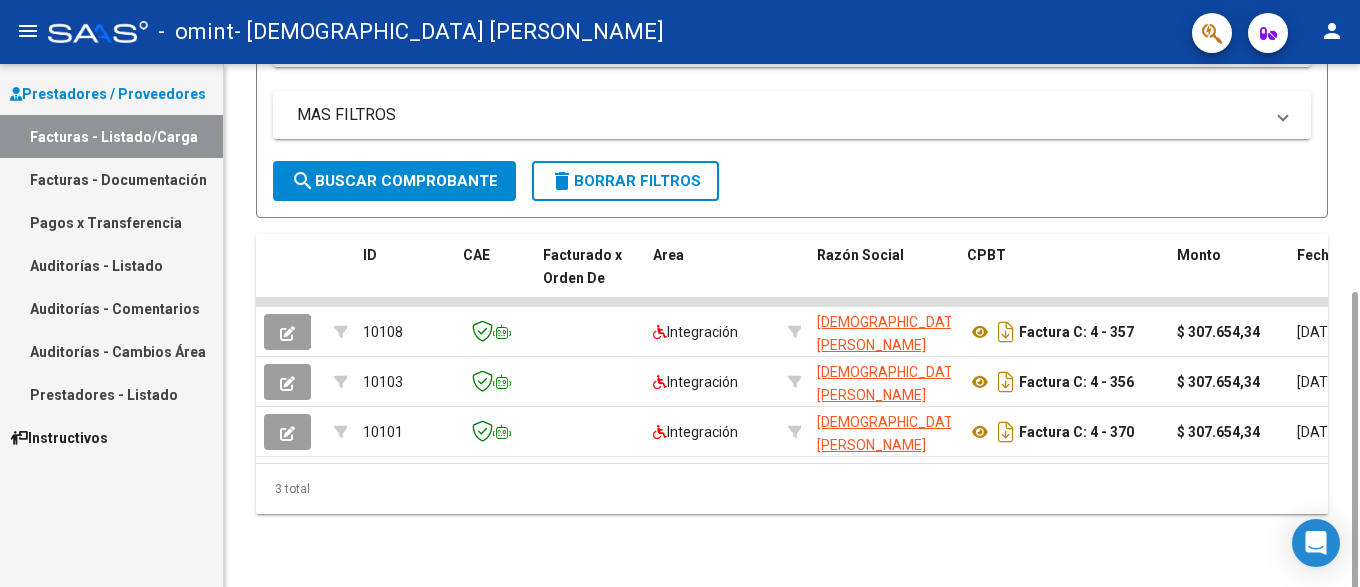 scroll, scrollTop: 393, scrollLeft: 0, axis: vertical 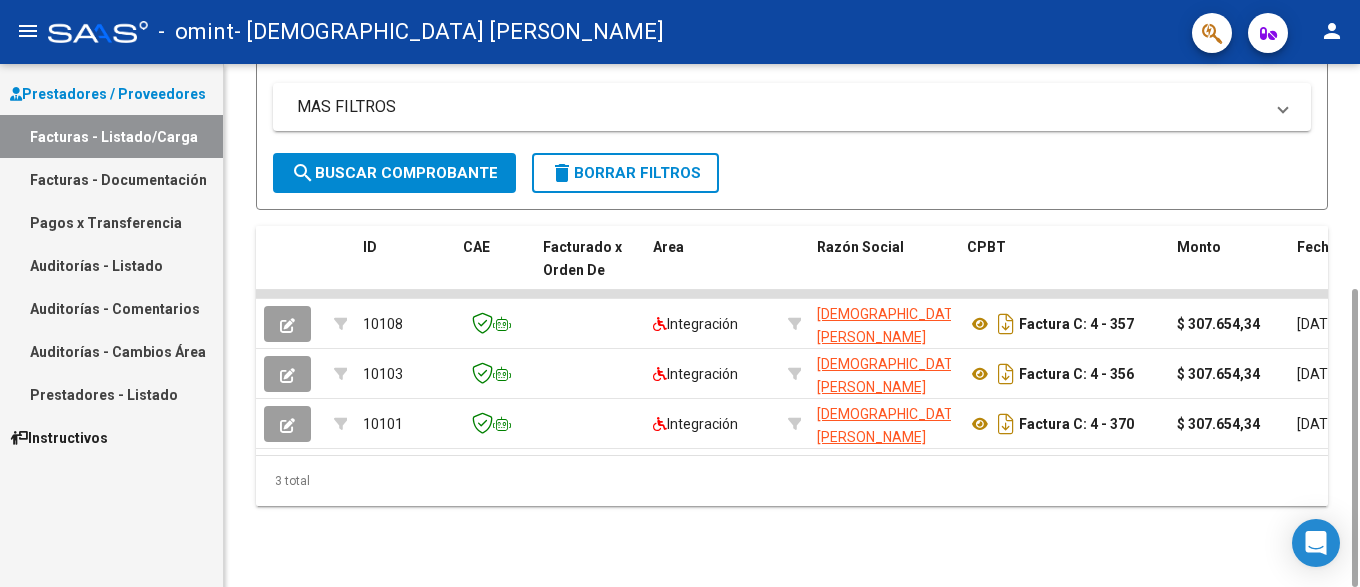 drag, startPoint x: 1353, startPoint y: 110, endPoint x: 1361, endPoint y: 361, distance: 251.12746 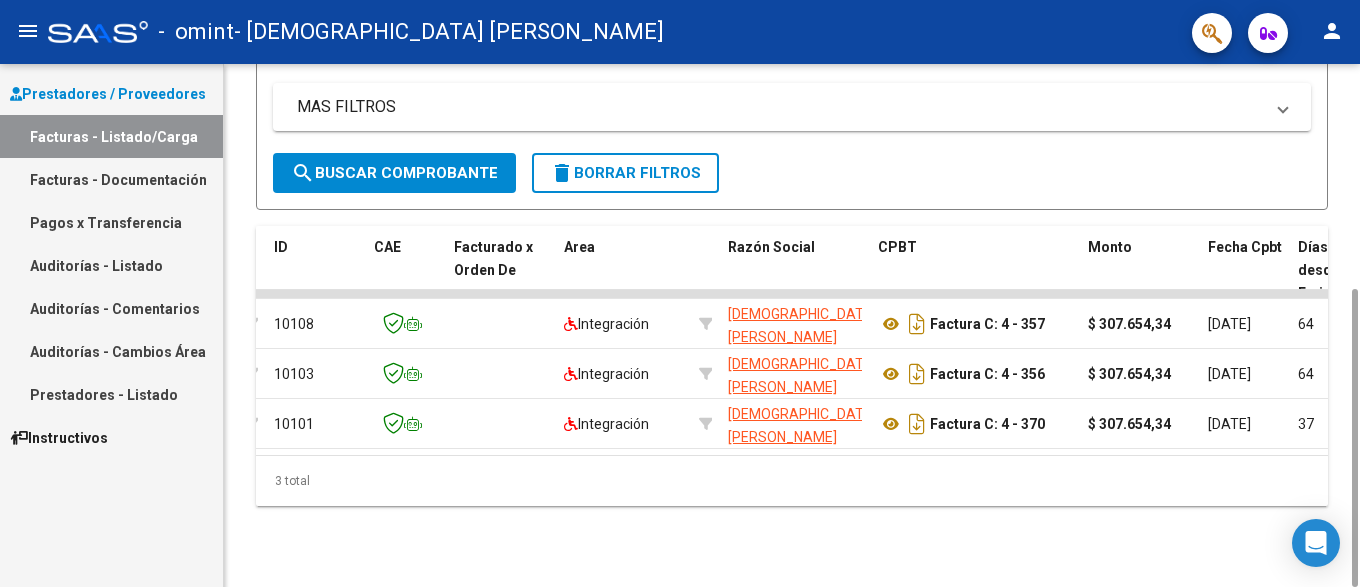 scroll, scrollTop: 0, scrollLeft: 0, axis: both 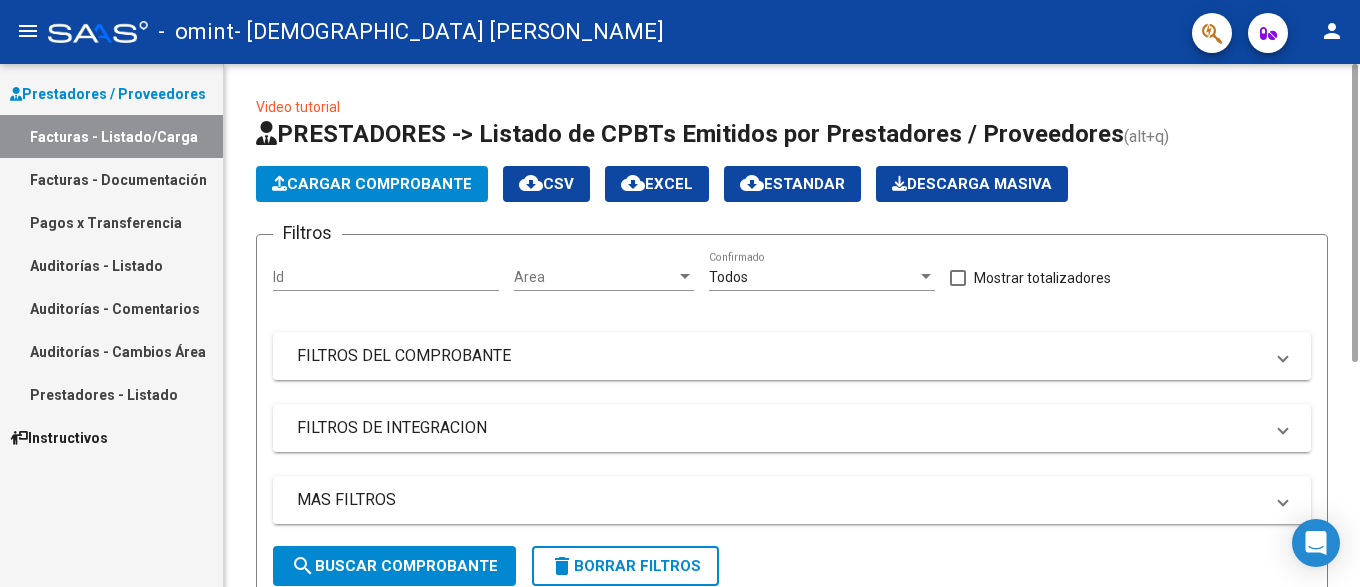 drag, startPoint x: 1355, startPoint y: 339, endPoint x: 1338, endPoint y: 84, distance: 255.56604 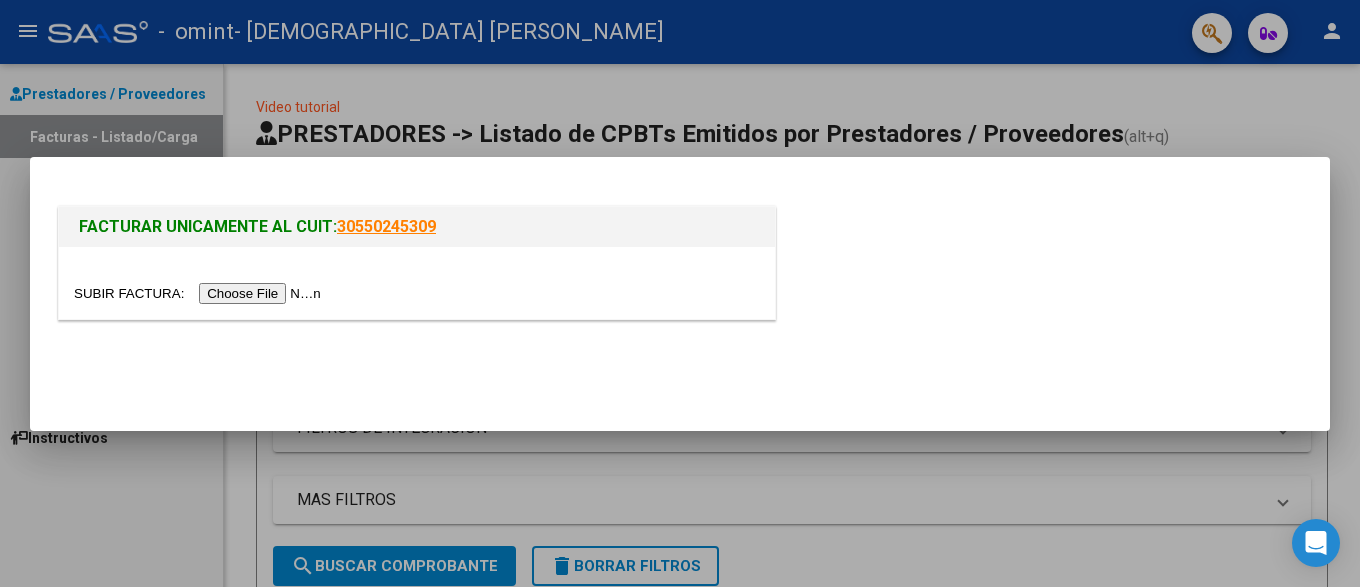 click at bounding box center (200, 293) 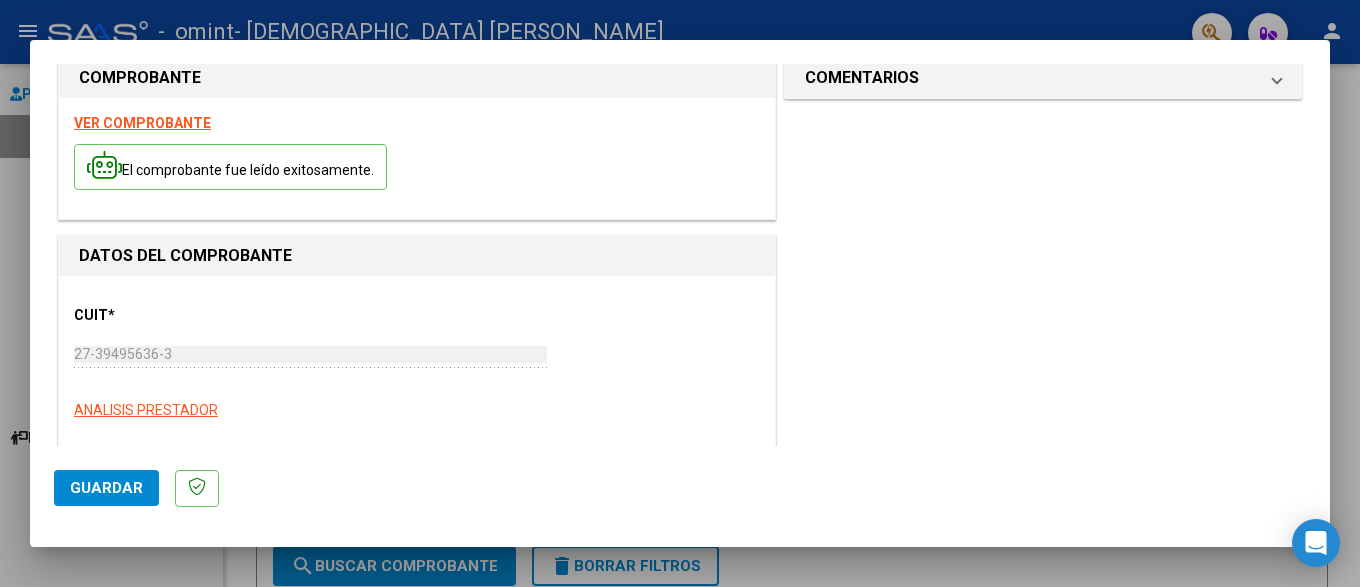 scroll, scrollTop: 0, scrollLeft: 0, axis: both 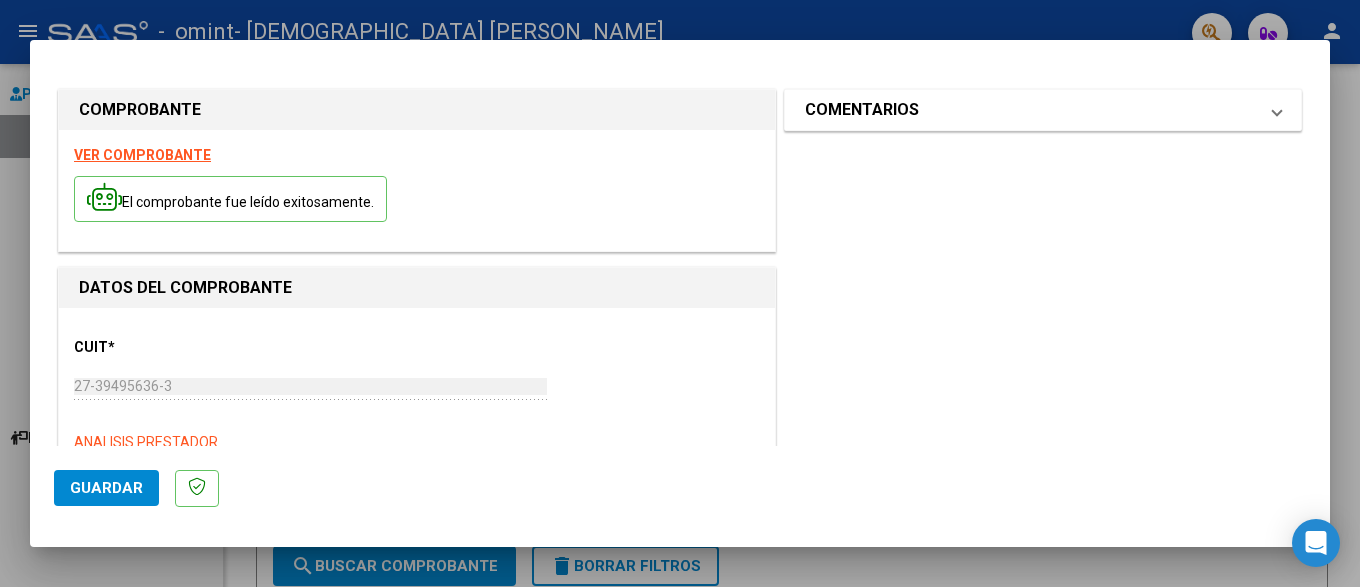 click on "COMENTARIOS" at bounding box center [1043, 110] 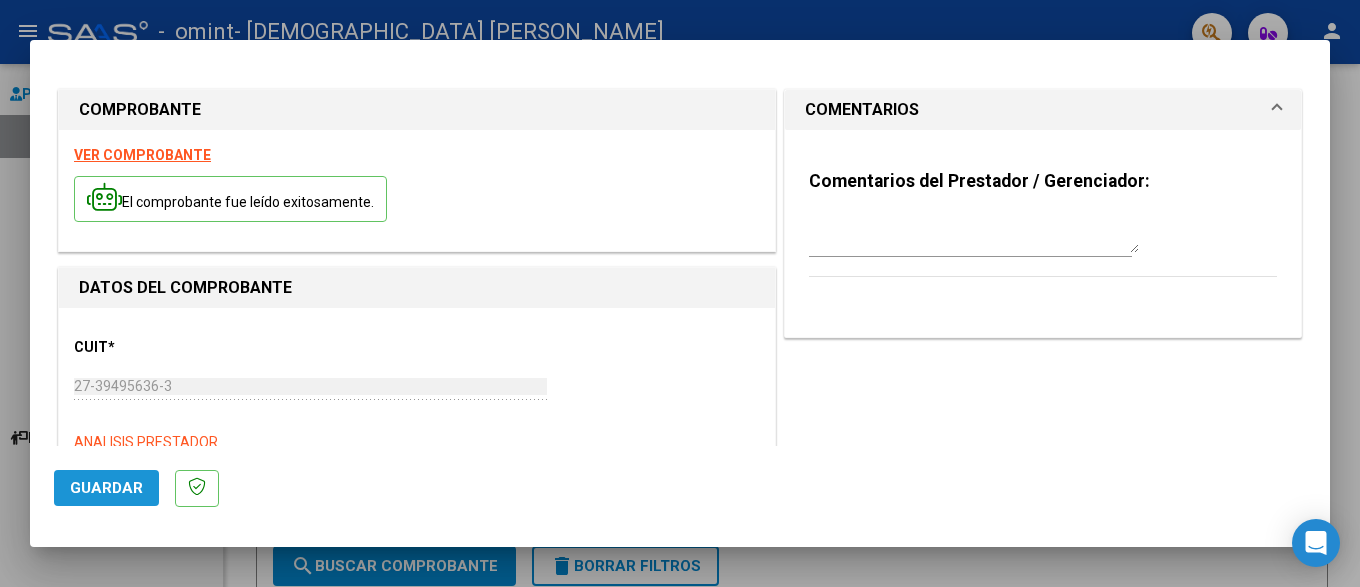 click on "Guardar" 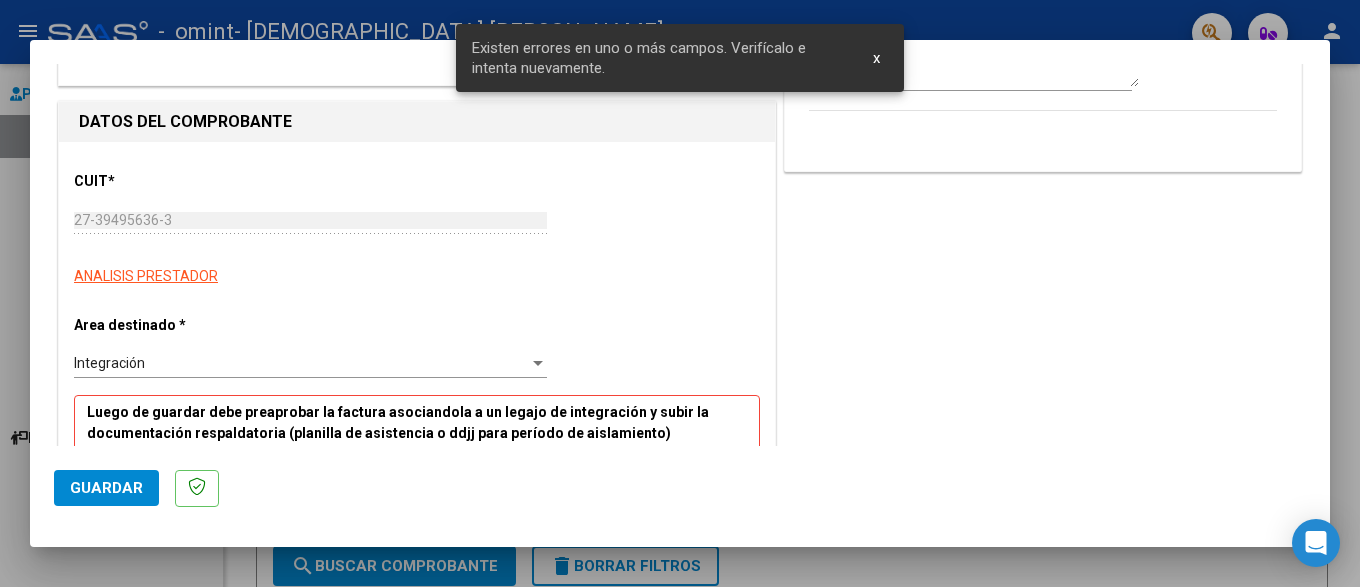 scroll, scrollTop: 437, scrollLeft: 0, axis: vertical 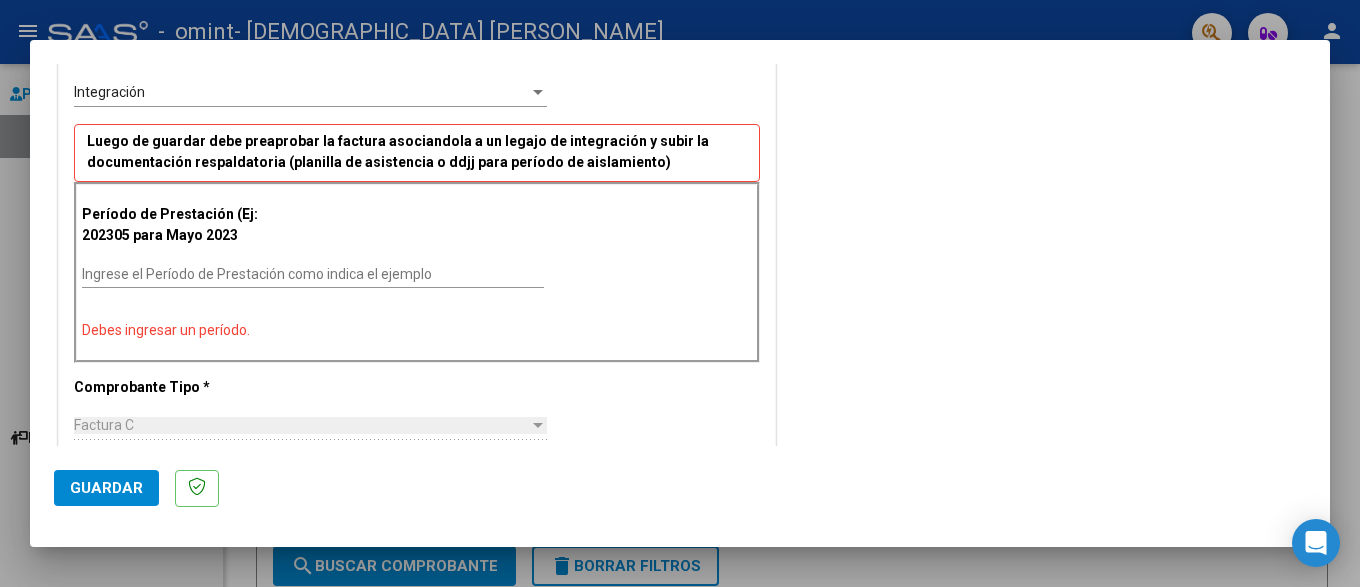 click on "Integración" at bounding box center (301, 92) 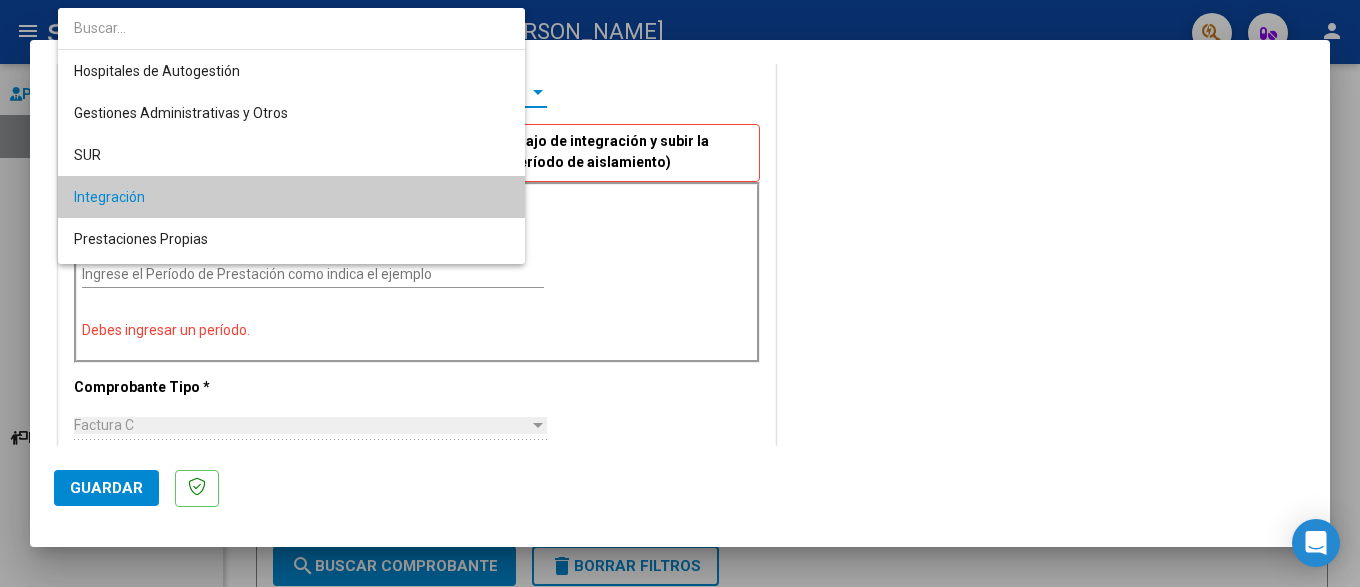 scroll, scrollTop: 105, scrollLeft: 0, axis: vertical 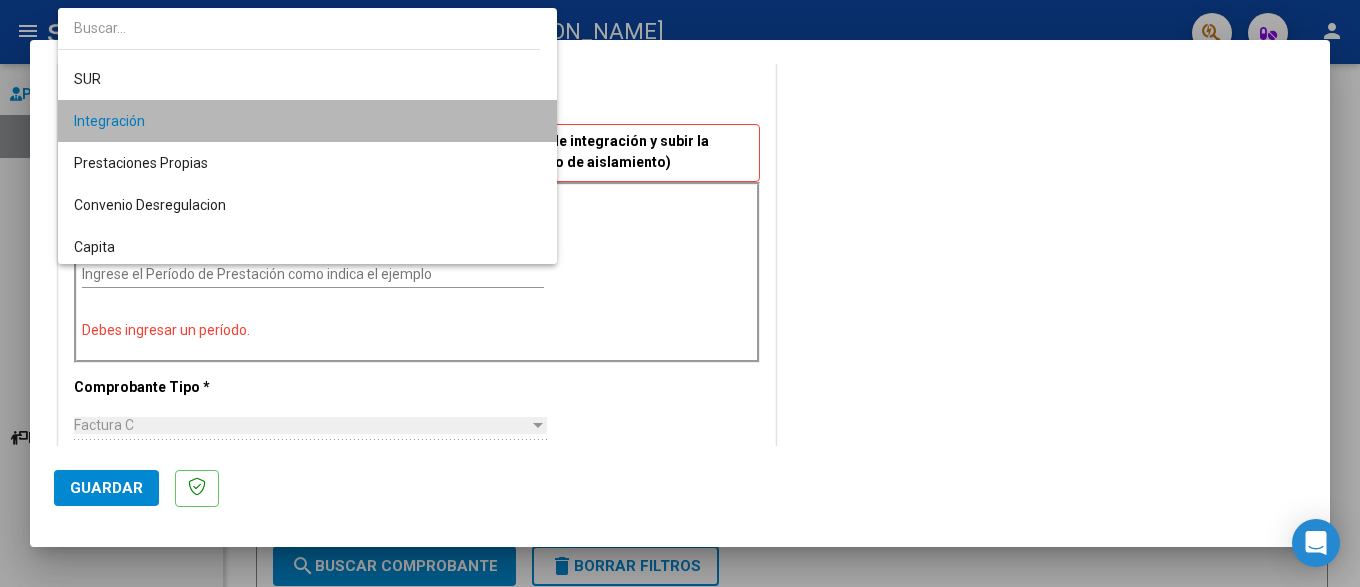click on "Integración" at bounding box center [307, 121] 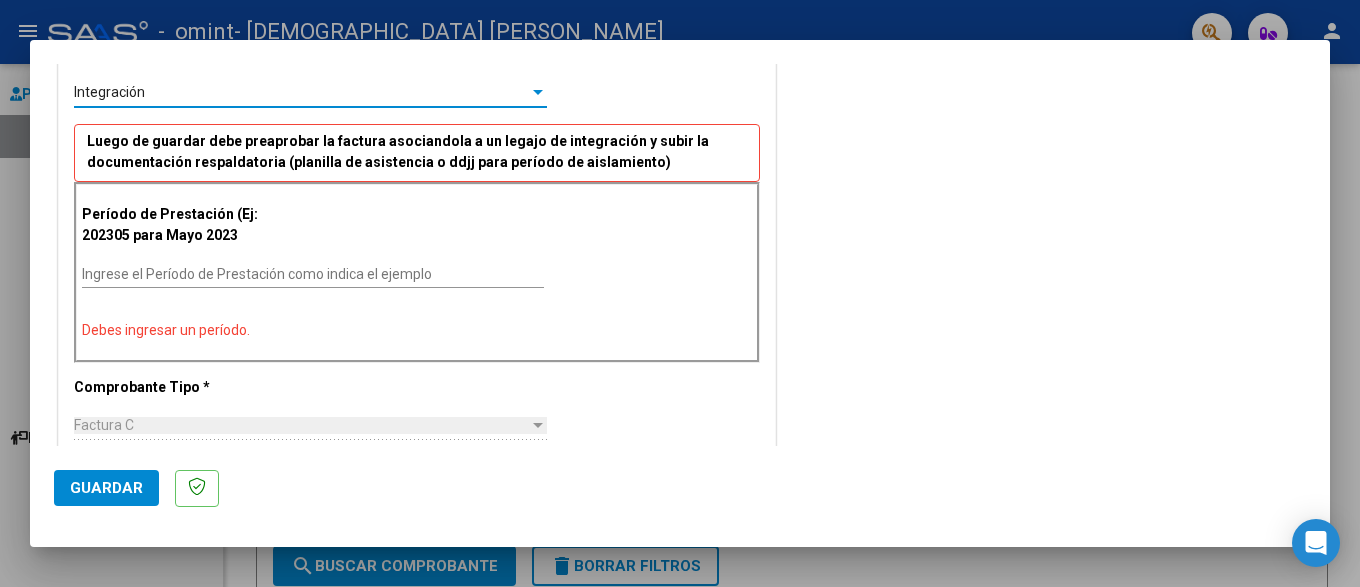 click on "Ingrese el Período de Prestación como indica el ejemplo" at bounding box center [313, 274] 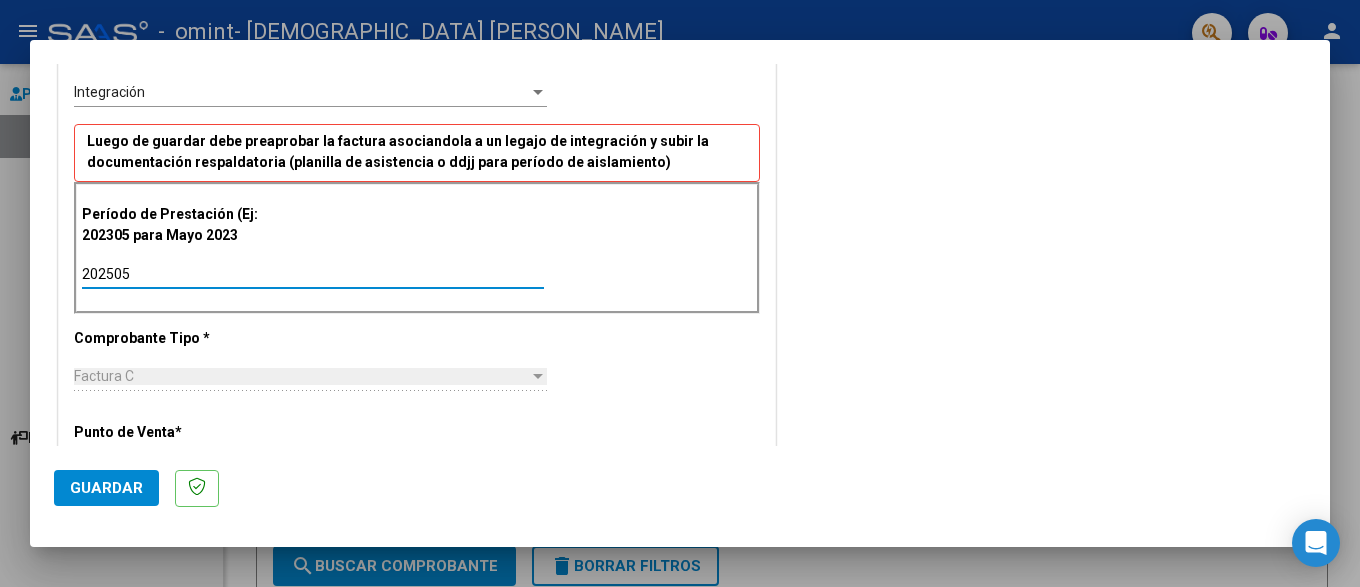 type on "202505" 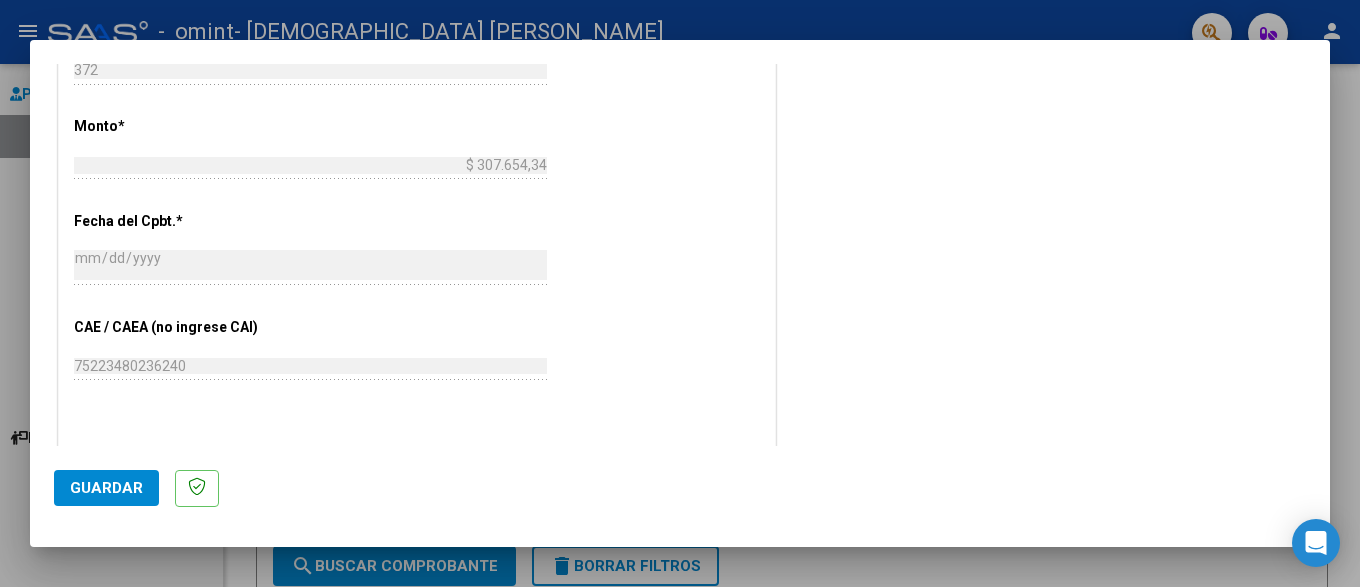 scroll, scrollTop: 960, scrollLeft: 0, axis: vertical 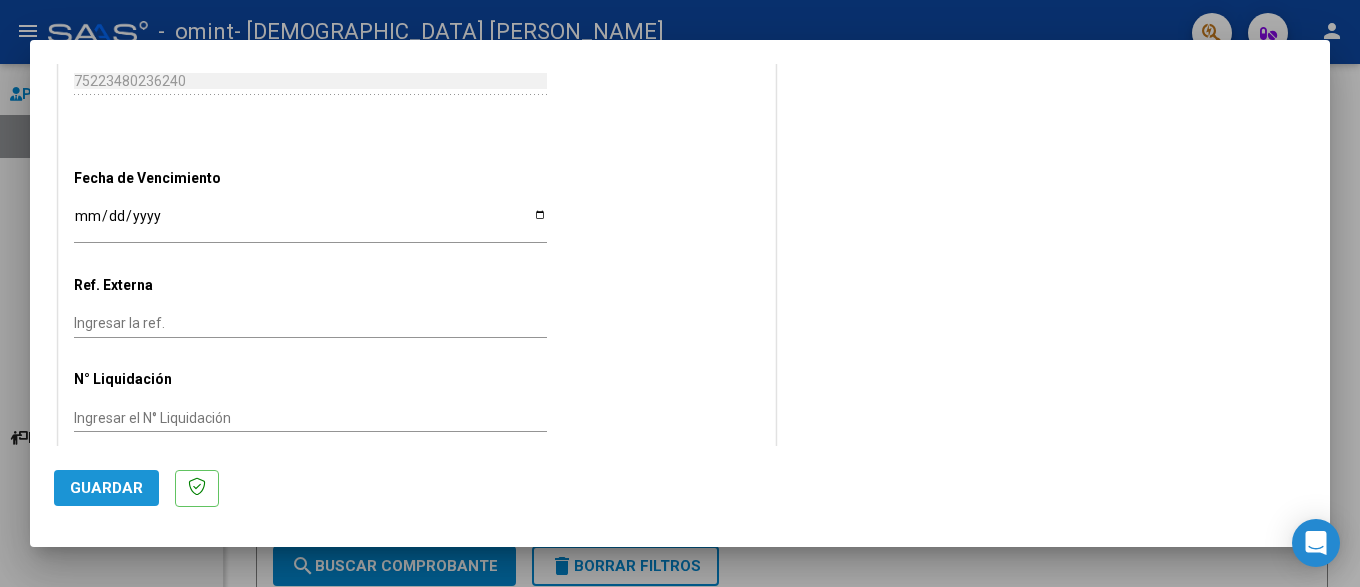click on "Guardar" 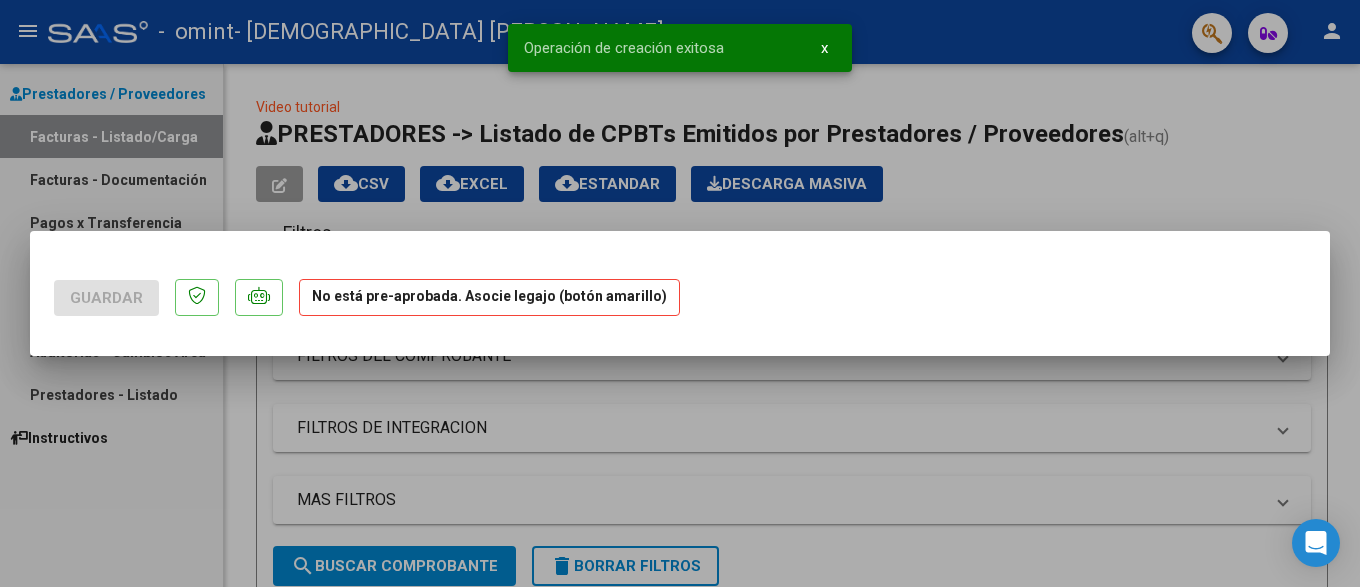 scroll, scrollTop: 0, scrollLeft: 0, axis: both 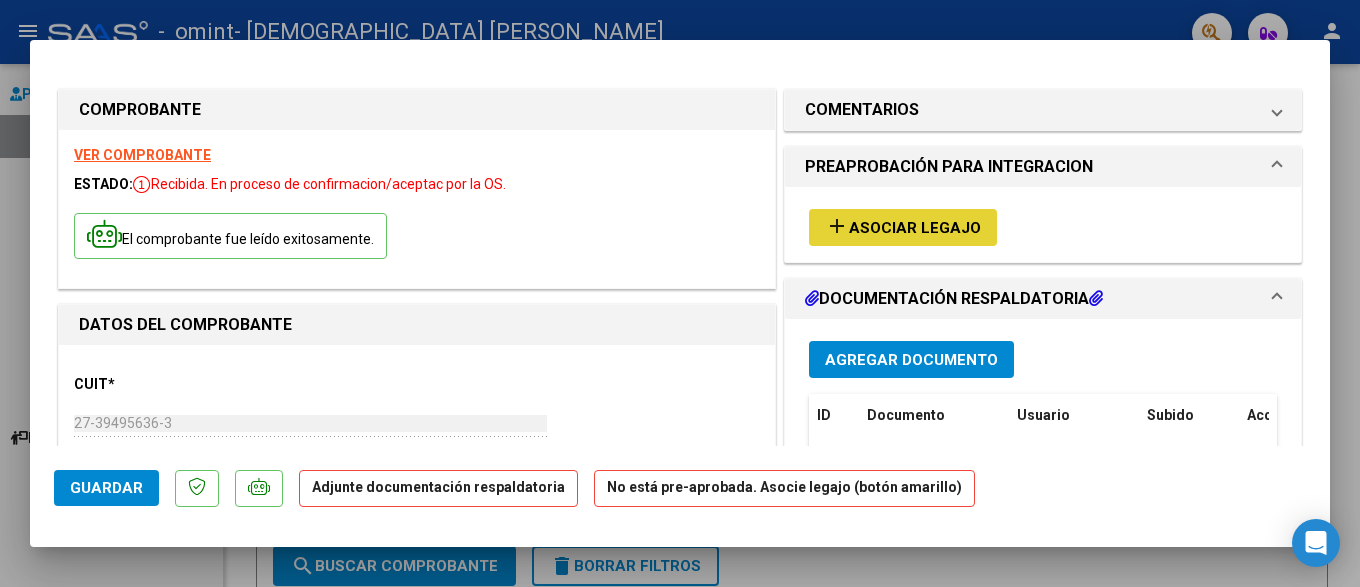 click on "Asociar Legajo" at bounding box center [915, 228] 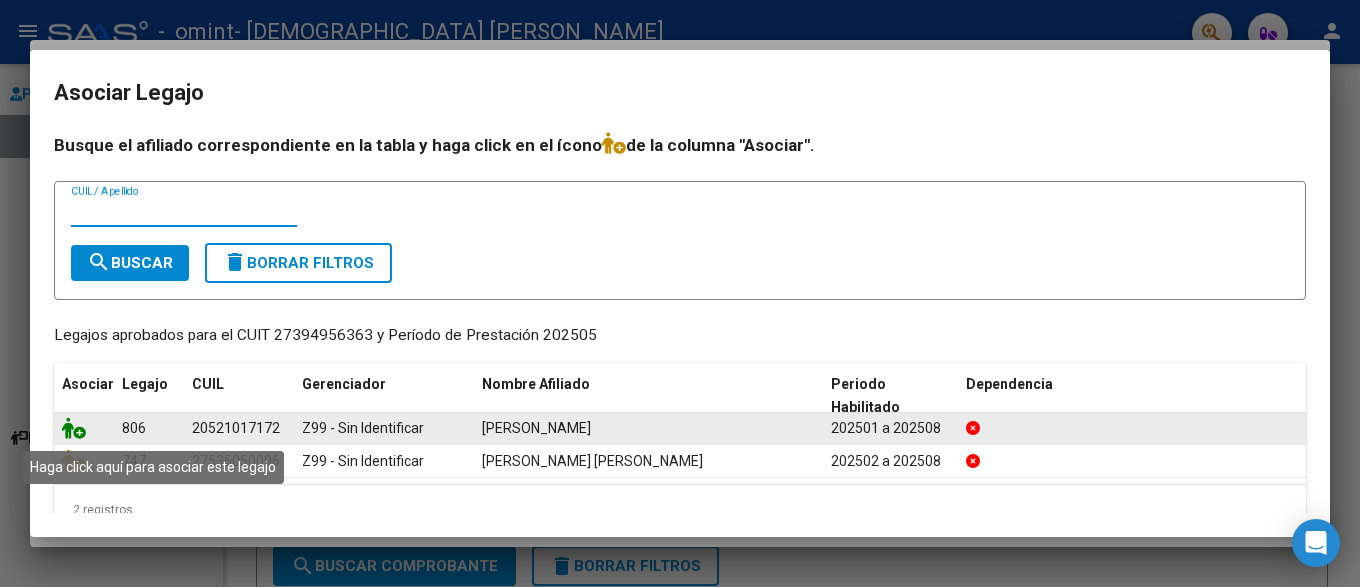 click 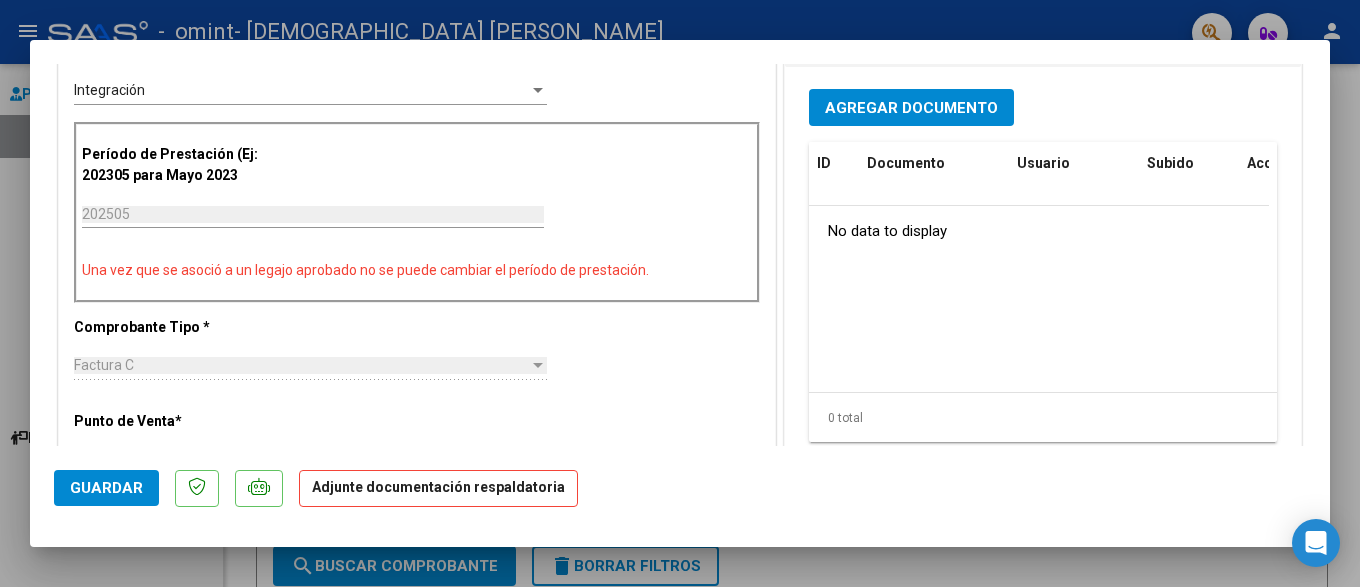 scroll, scrollTop: 516, scrollLeft: 0, axis: vertical 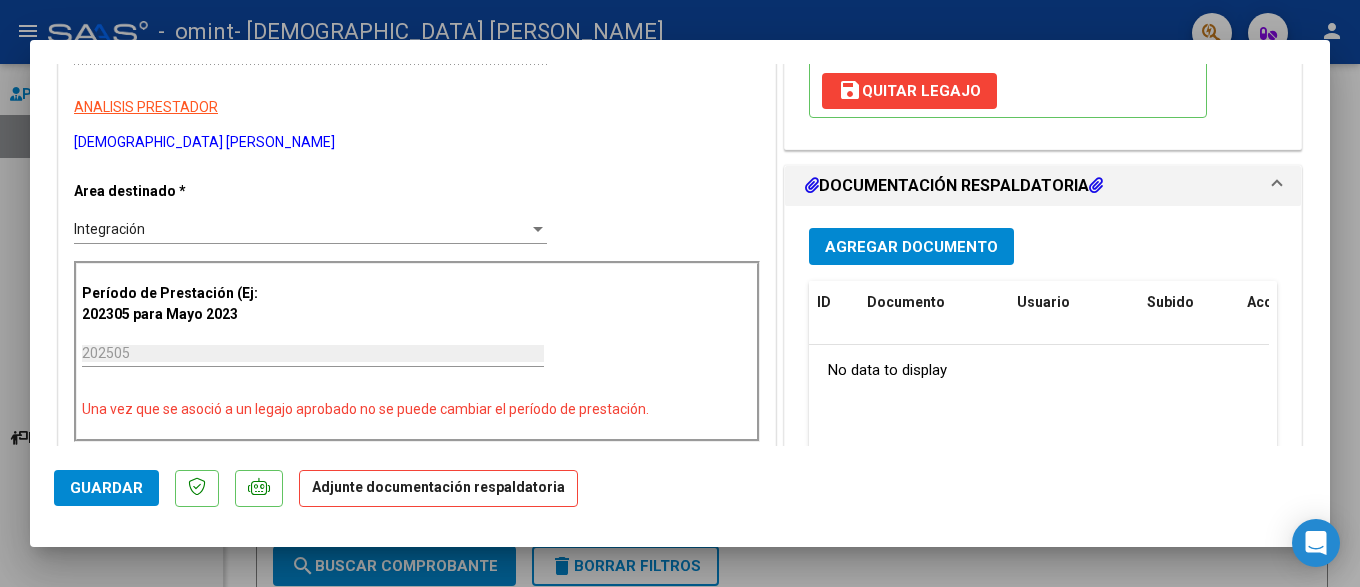 click on "Agregar Documento" at bounding box center (911, 247) 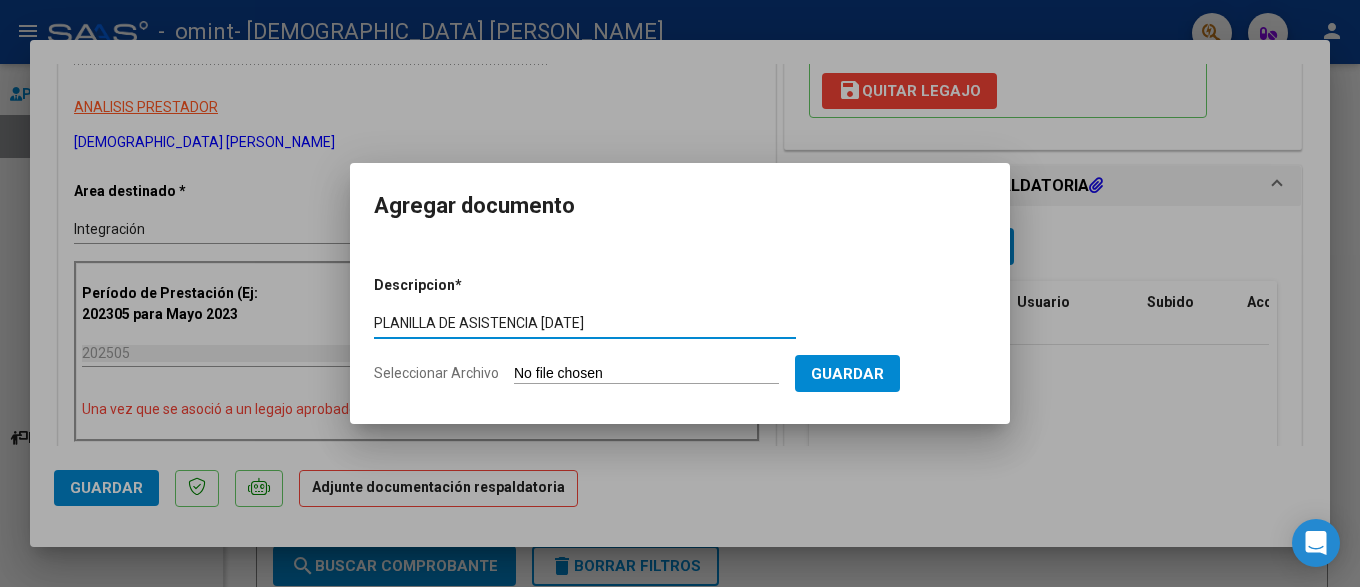 type on "PLANILLA DE ASISTENCIA [DATE]" 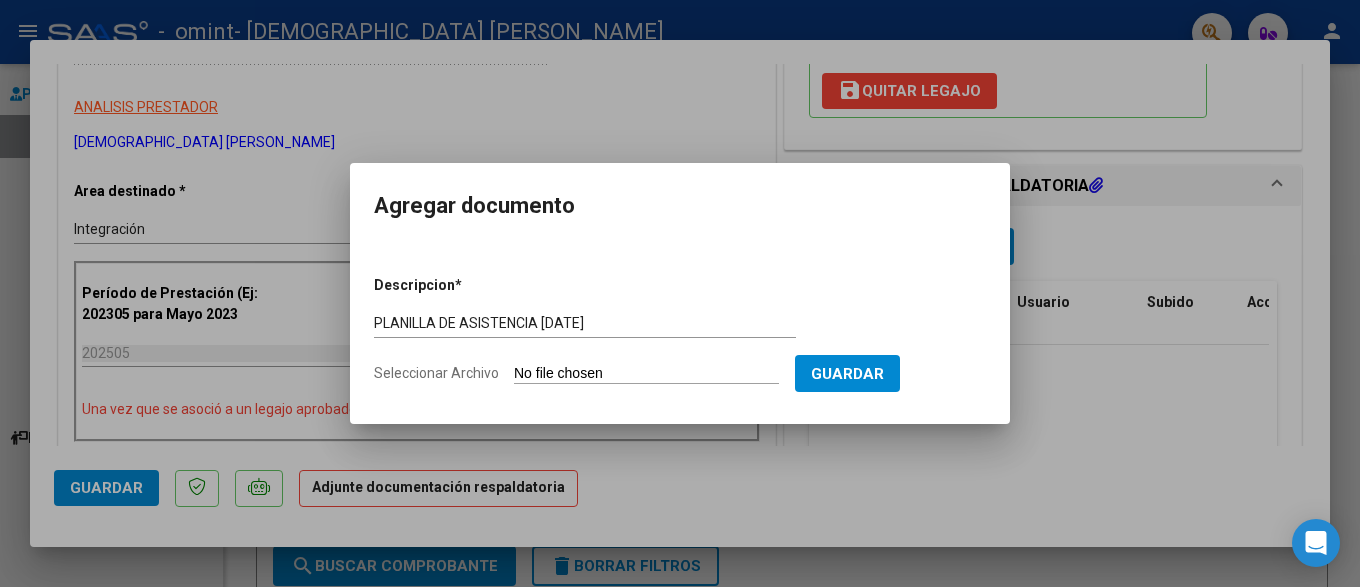 click on "Seleccionar Archivo" at bounding box center [646, 374] 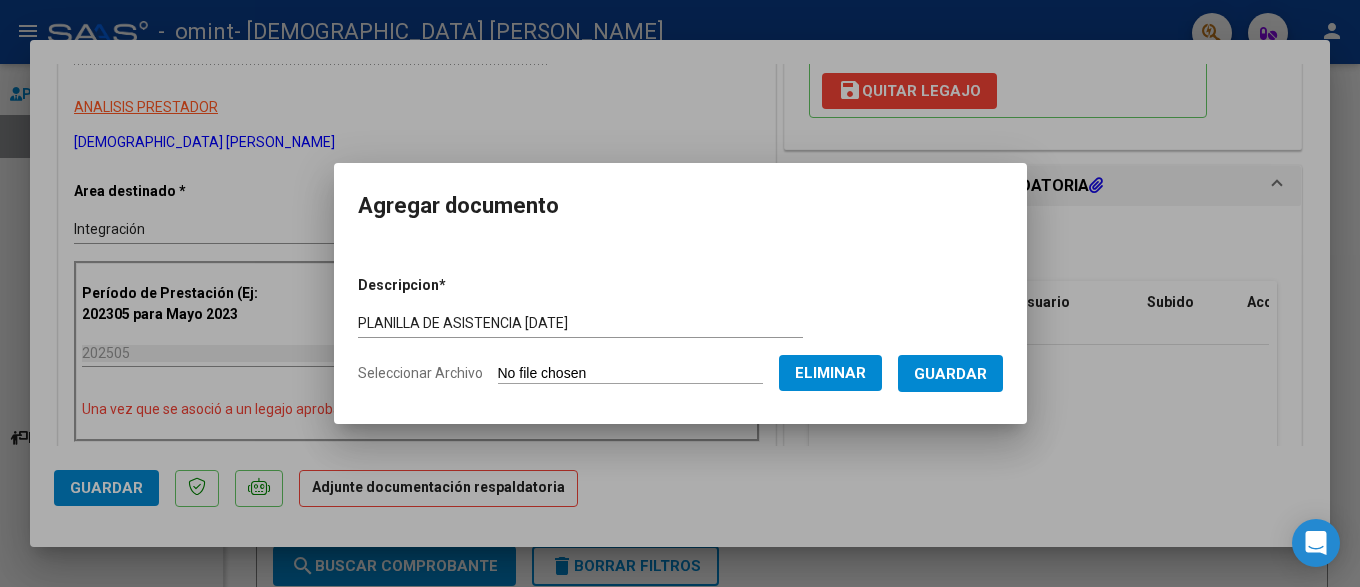 click on "Guardar" at bounding box center [950, 374] 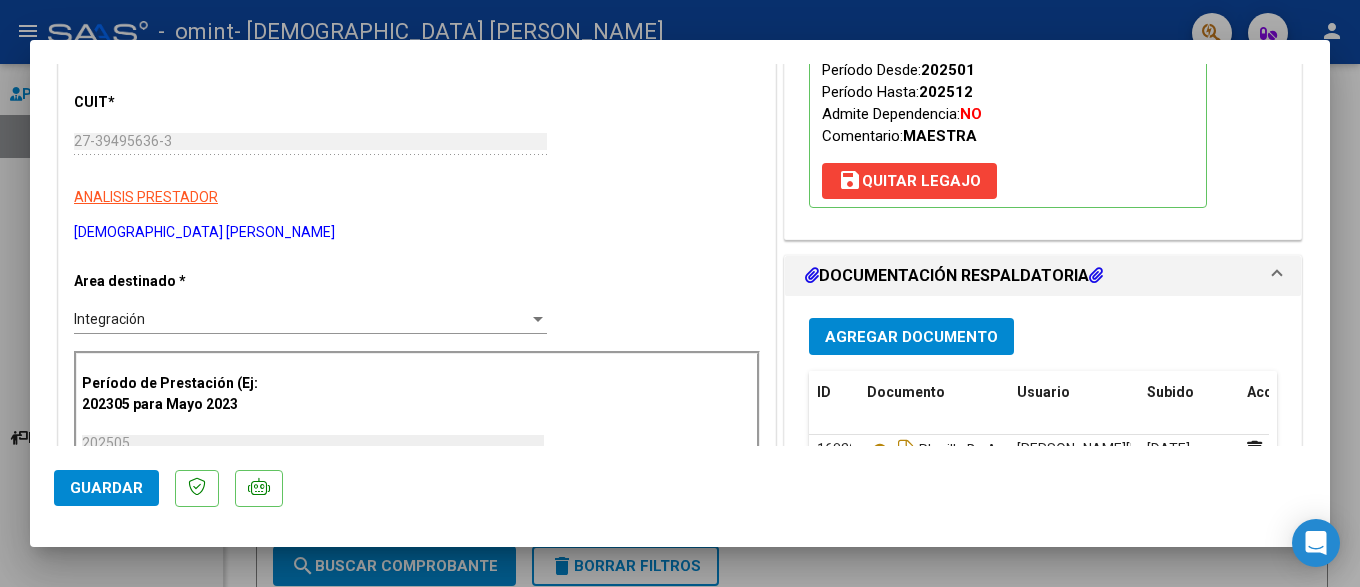 scroll, scrollTop: 458, scrollLeft: 0, axis: vertical 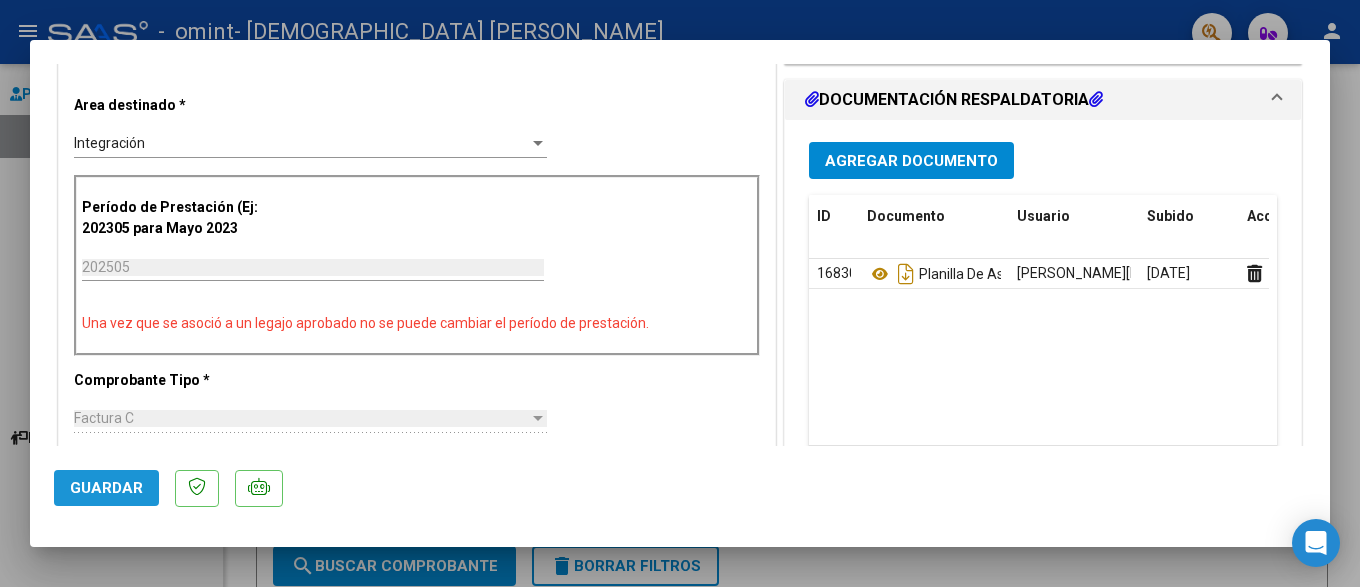 click on "Guardar" 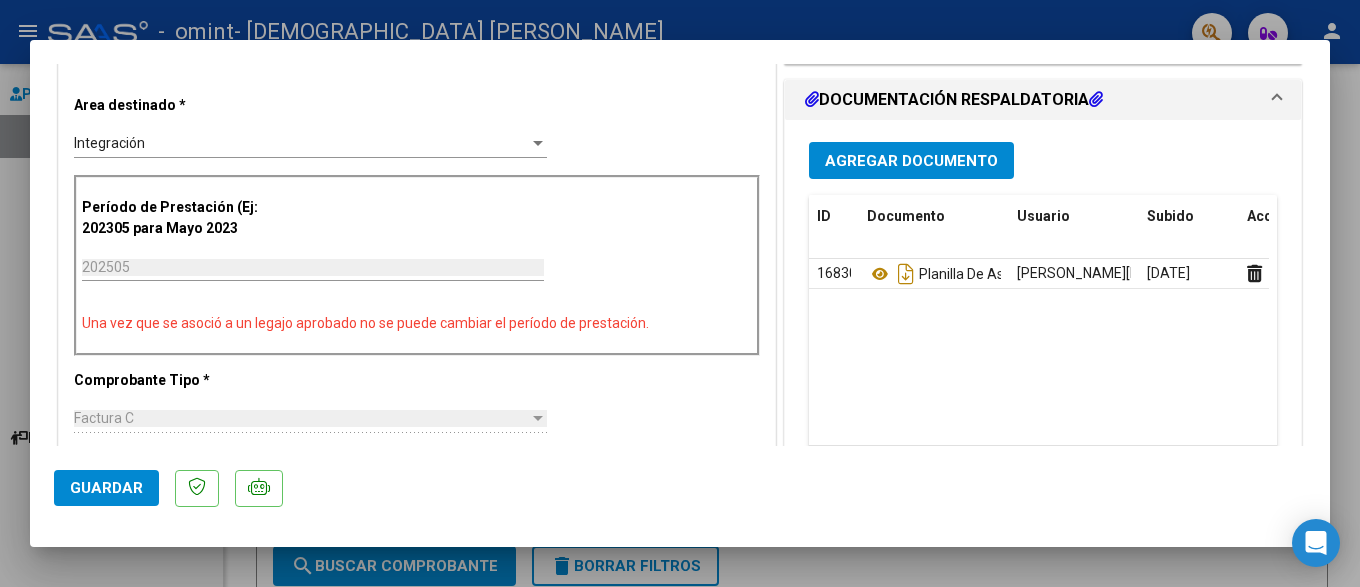 scroll, scrollTop: 0, scrollLeft: 70, axis: horizontal 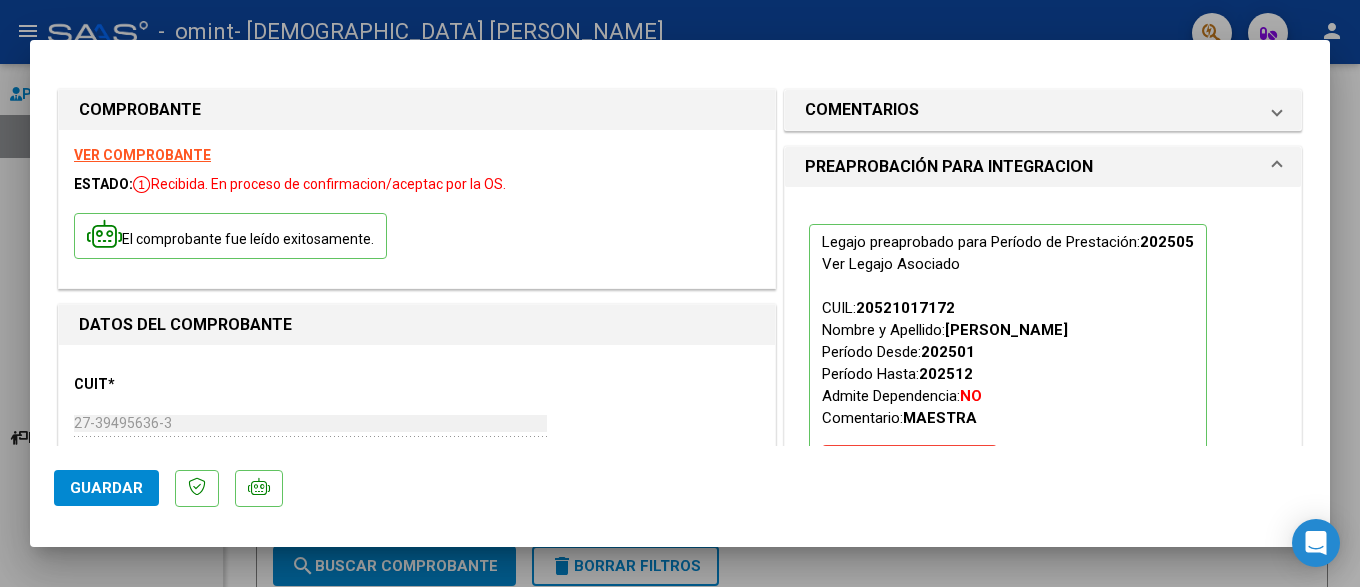 click on "Guardar" 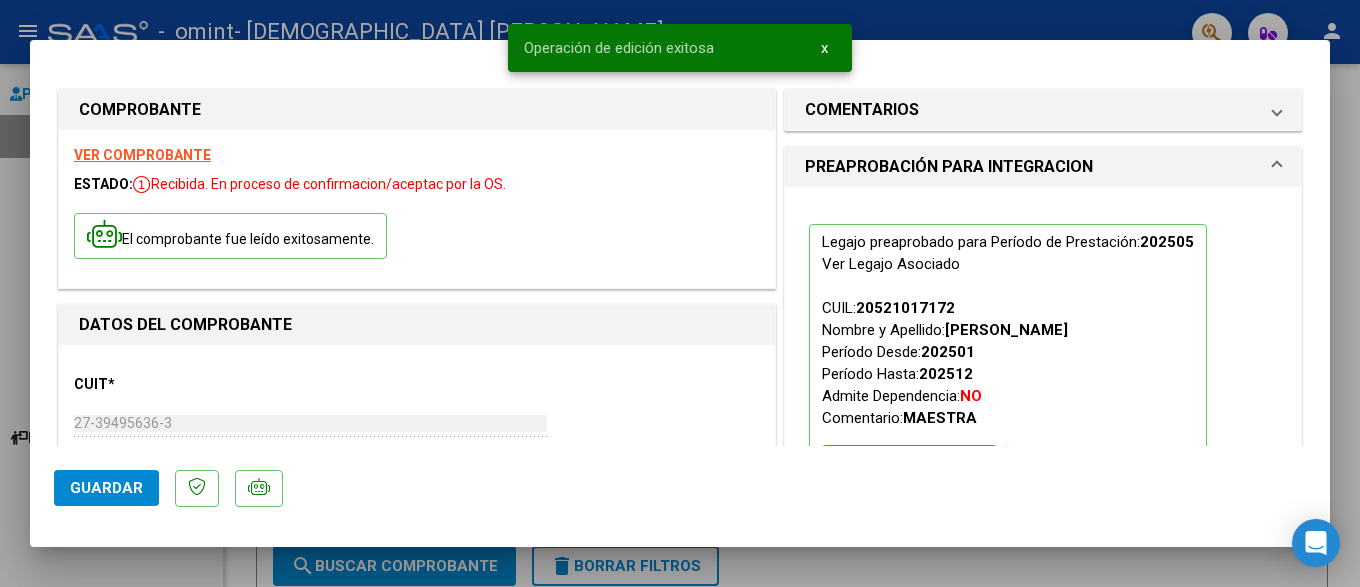 type 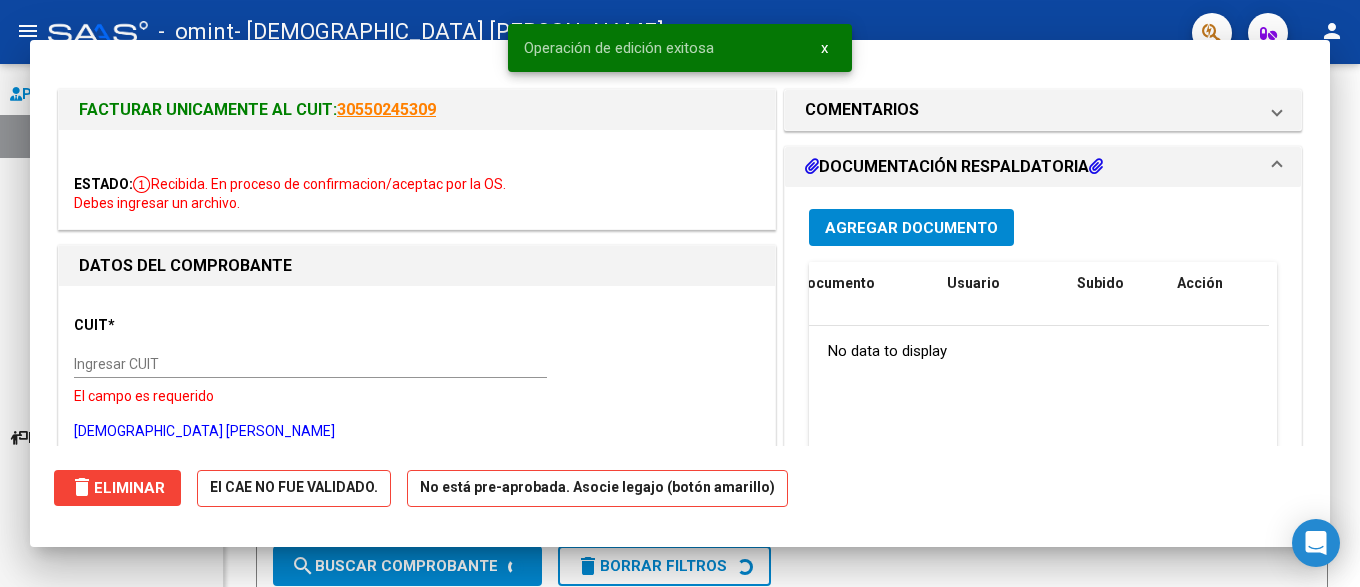 scroll, scrollTop: 0, scrollLeft: 0, axis: both 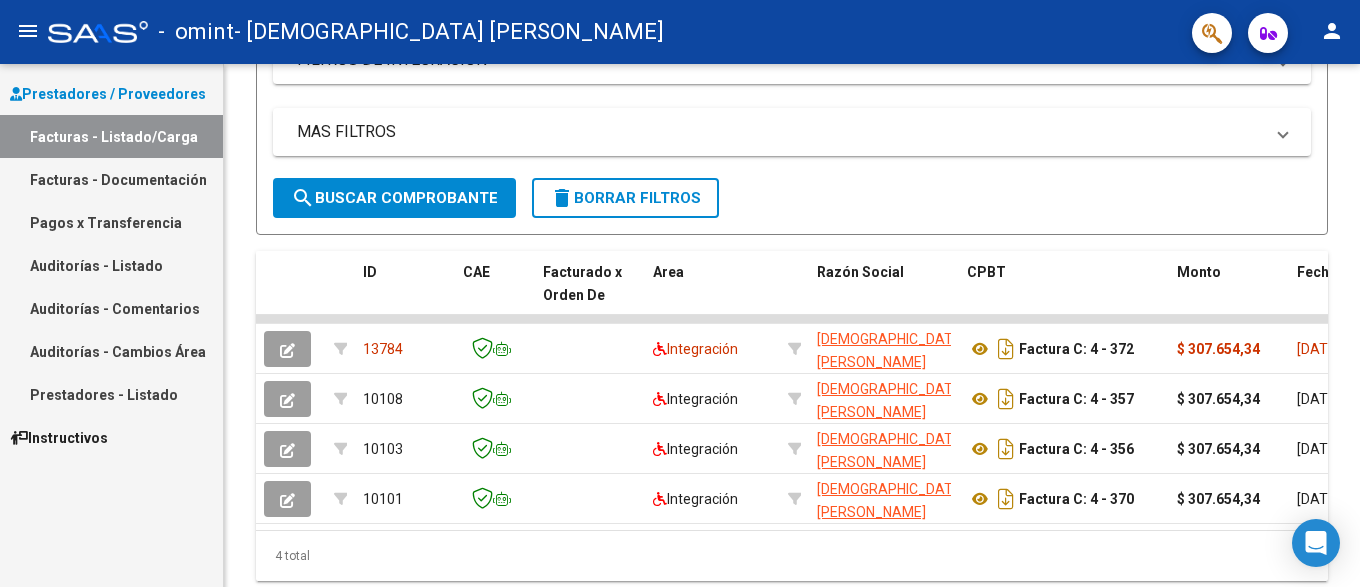 drag, startPoint x: 1350, startPoint y: 164, endPoint x: 1361, endPoint y: 375, distance: 211.28653 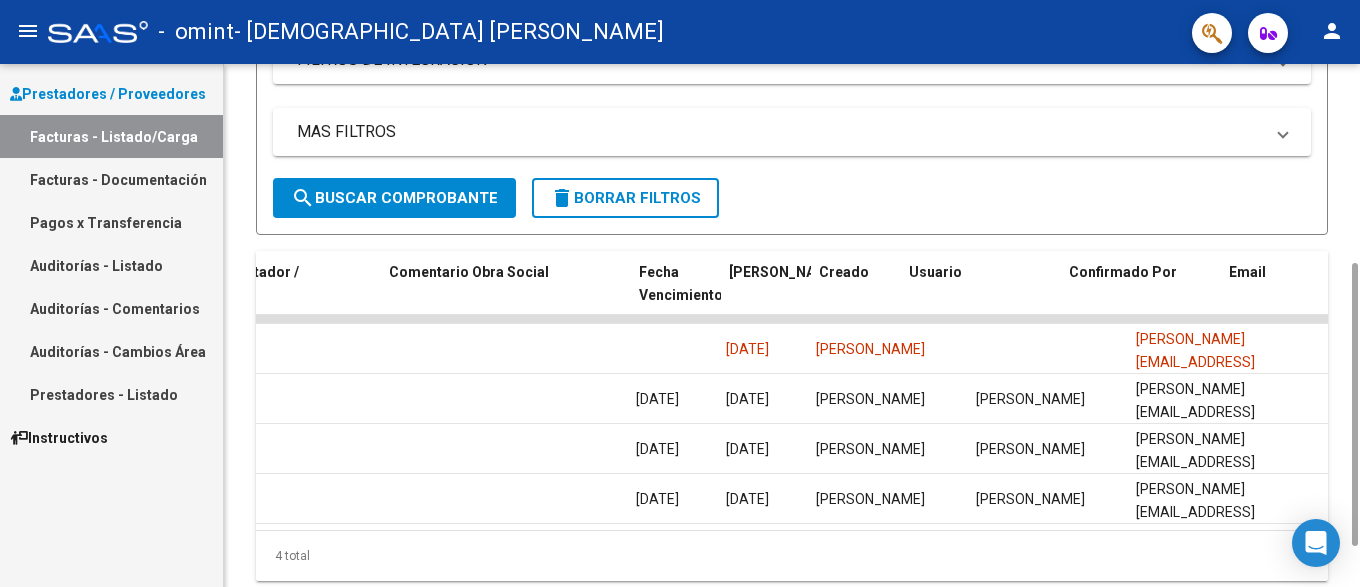 scroll, scrollTop: 0, scrollLeft: 1811, axis: horizontal 